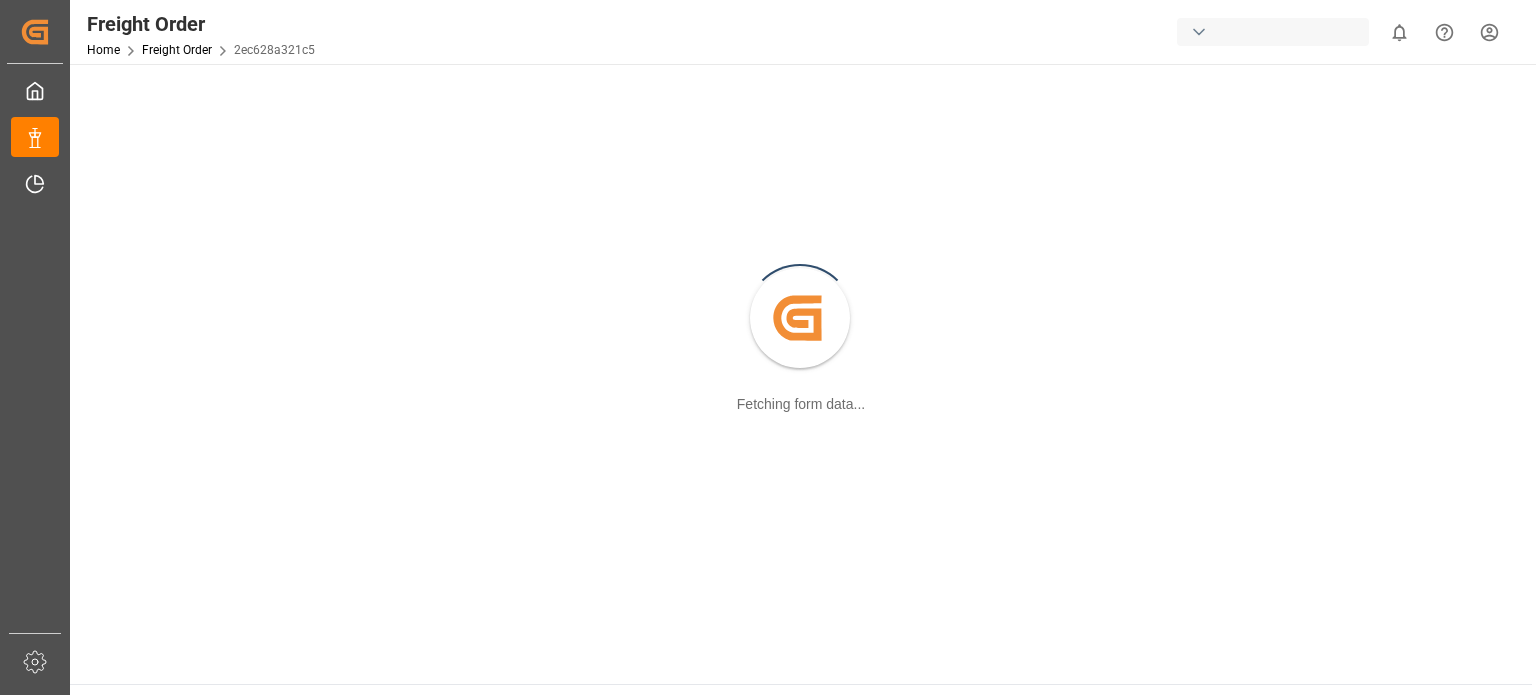scroll, scrollTop: 0, scrollLeft: 0, axis: both 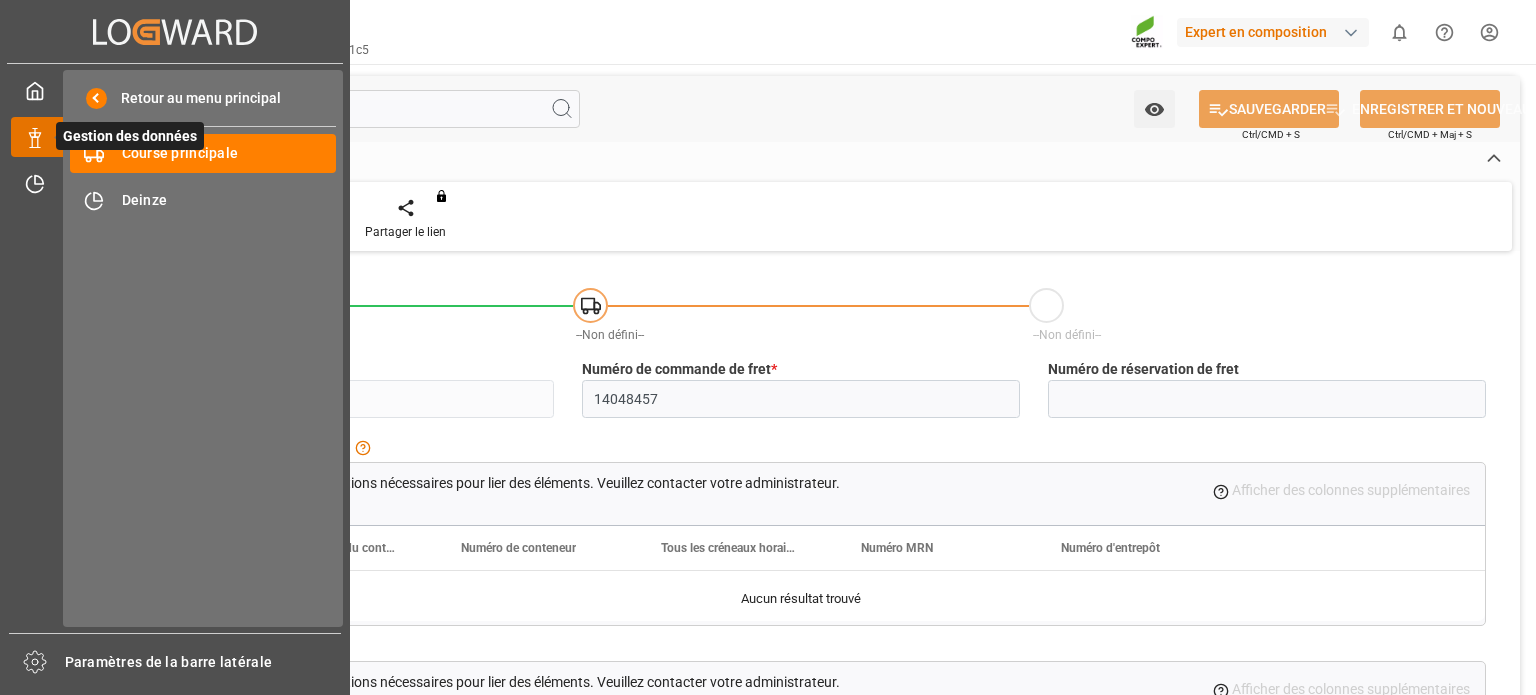 click on "Gestion des données" at bounding box center (130, 136) 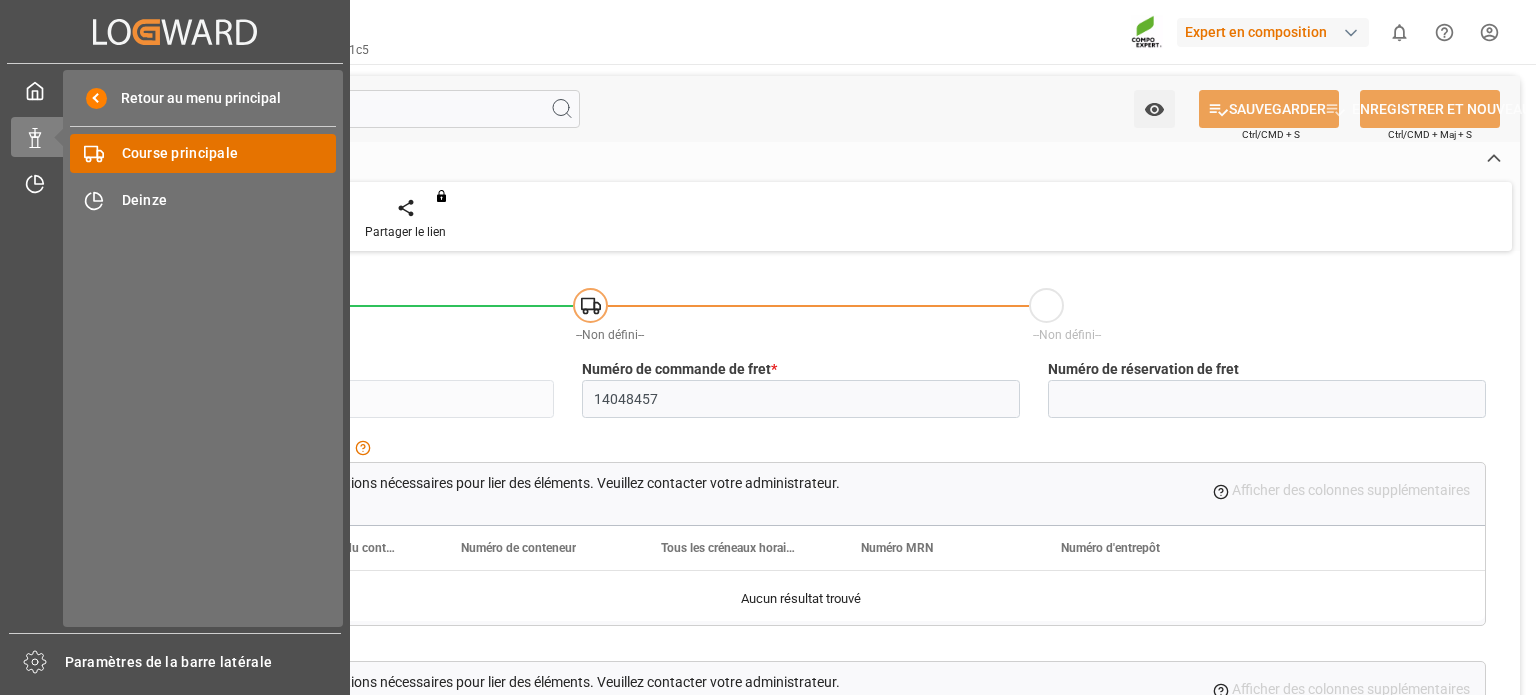 click on "Course principale" at bounding box center (180, 153) 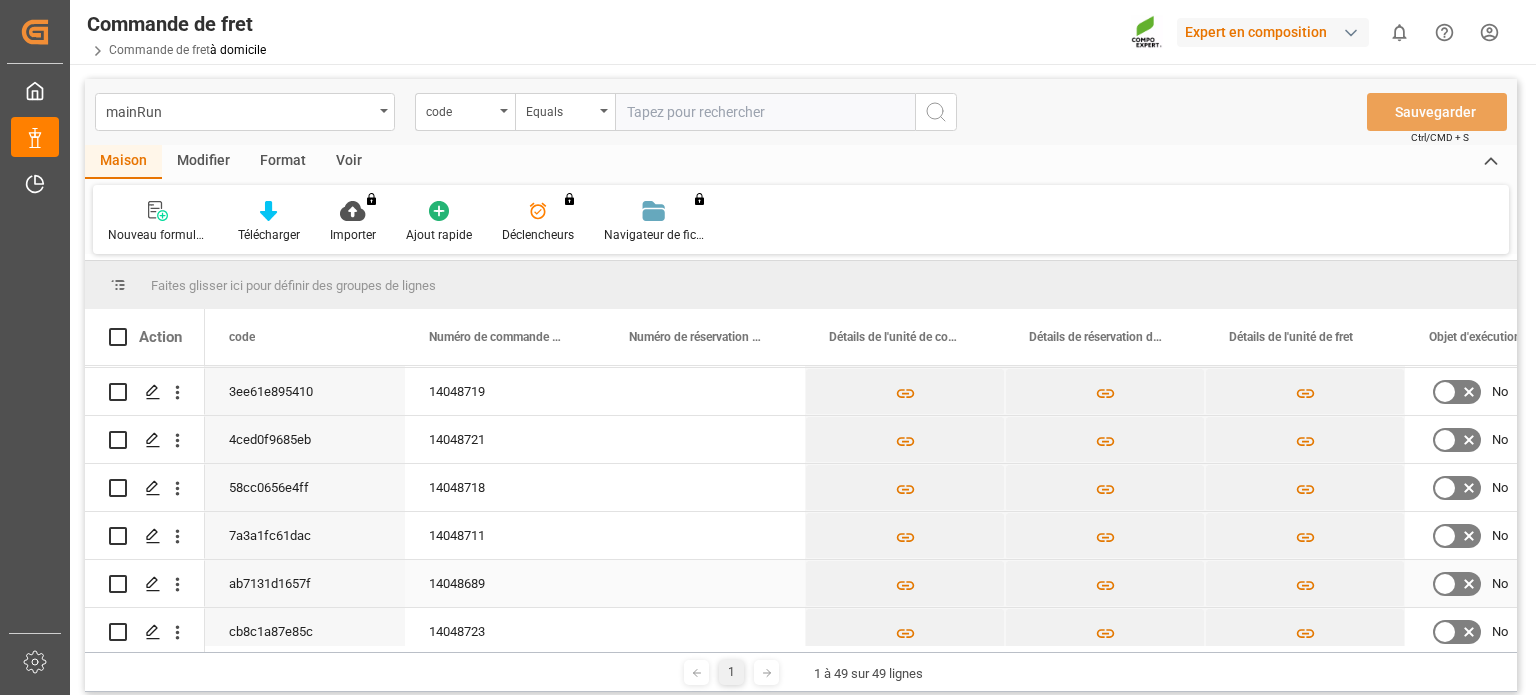 scroll, scrollTop: 400, scrollLeft: 0, axis: vertical 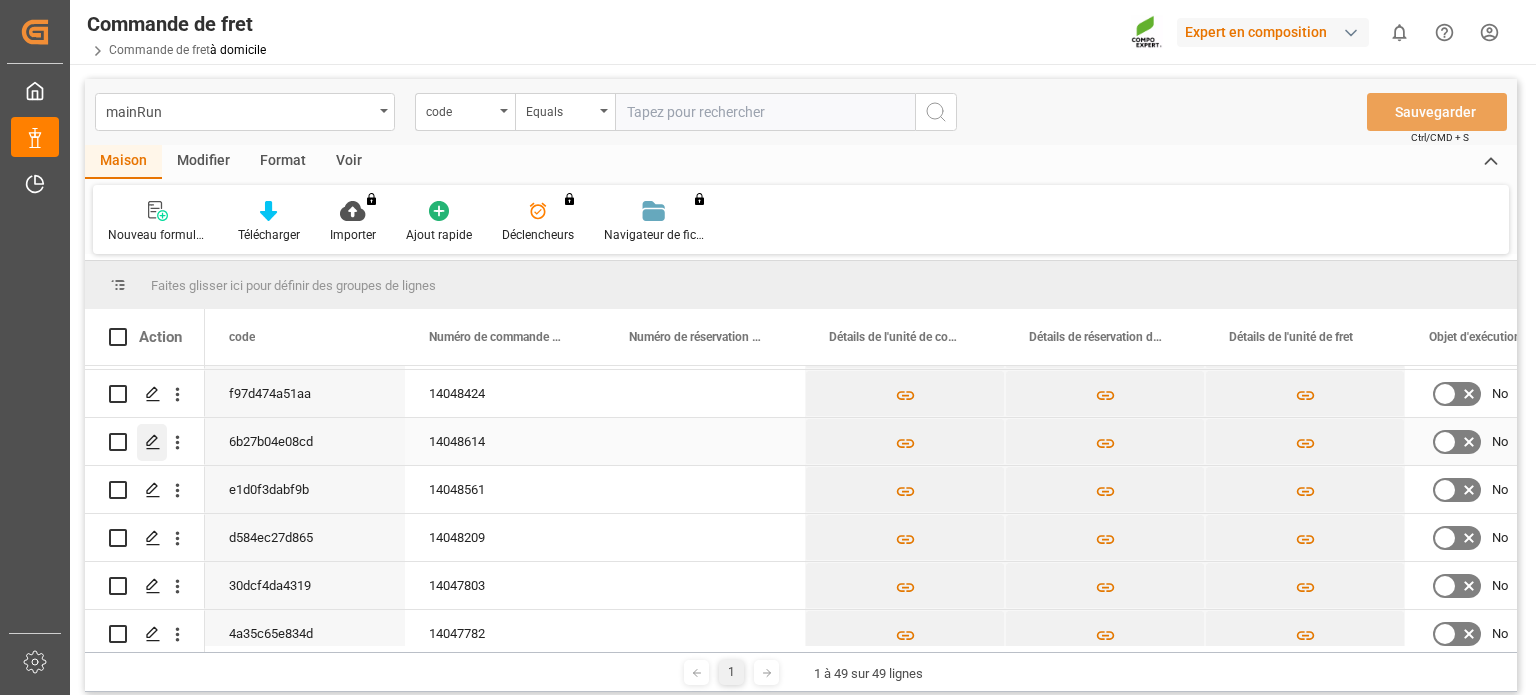 click 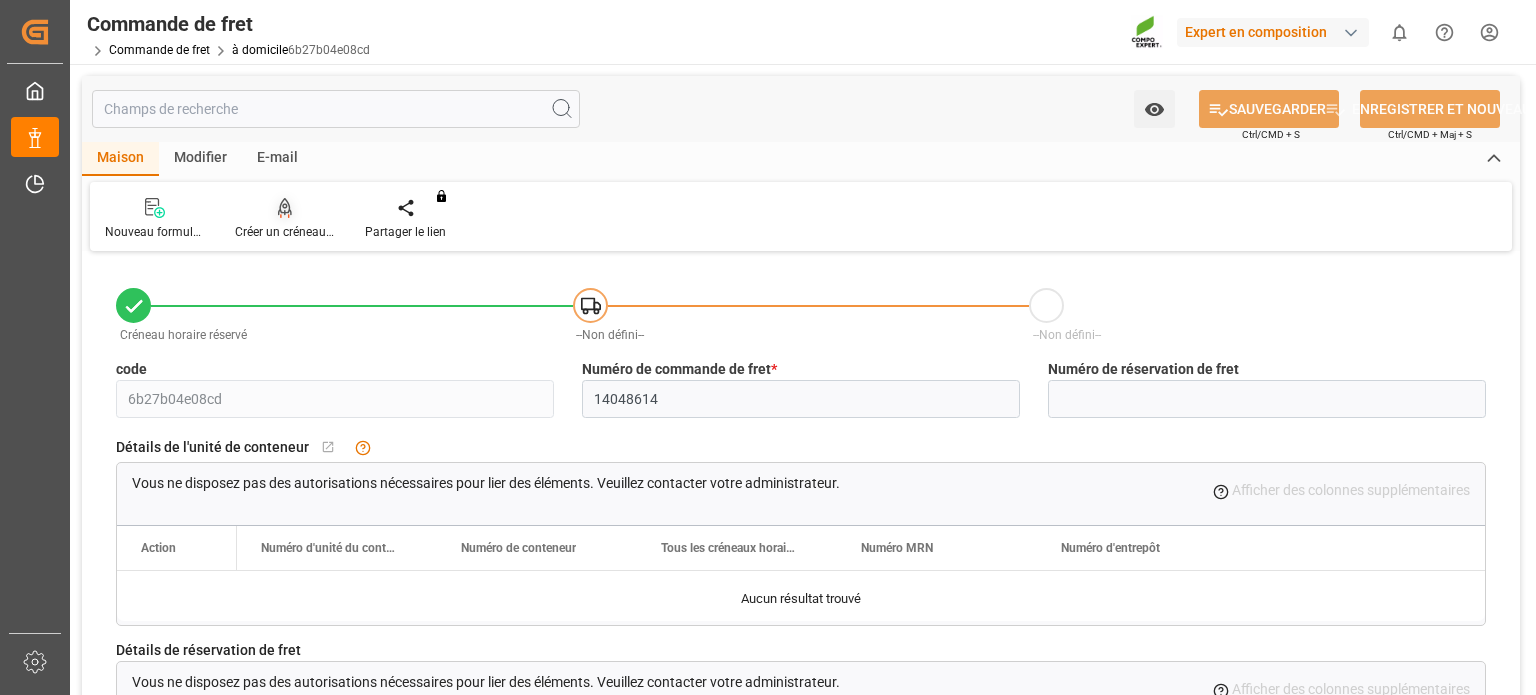 click on "Créer un créneau horaire" at bounding box center (285, 219) 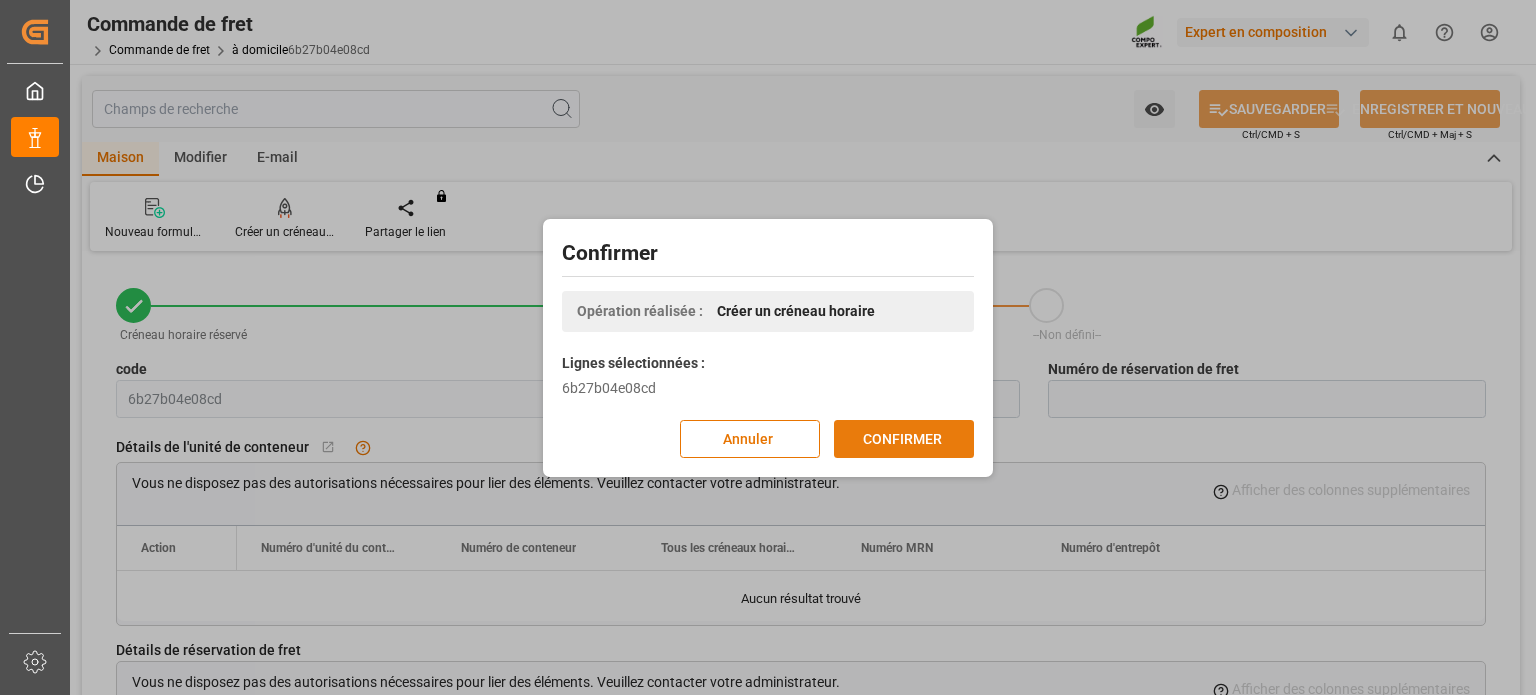 click on "CONFIRMER" at bounding box center [902, 438] 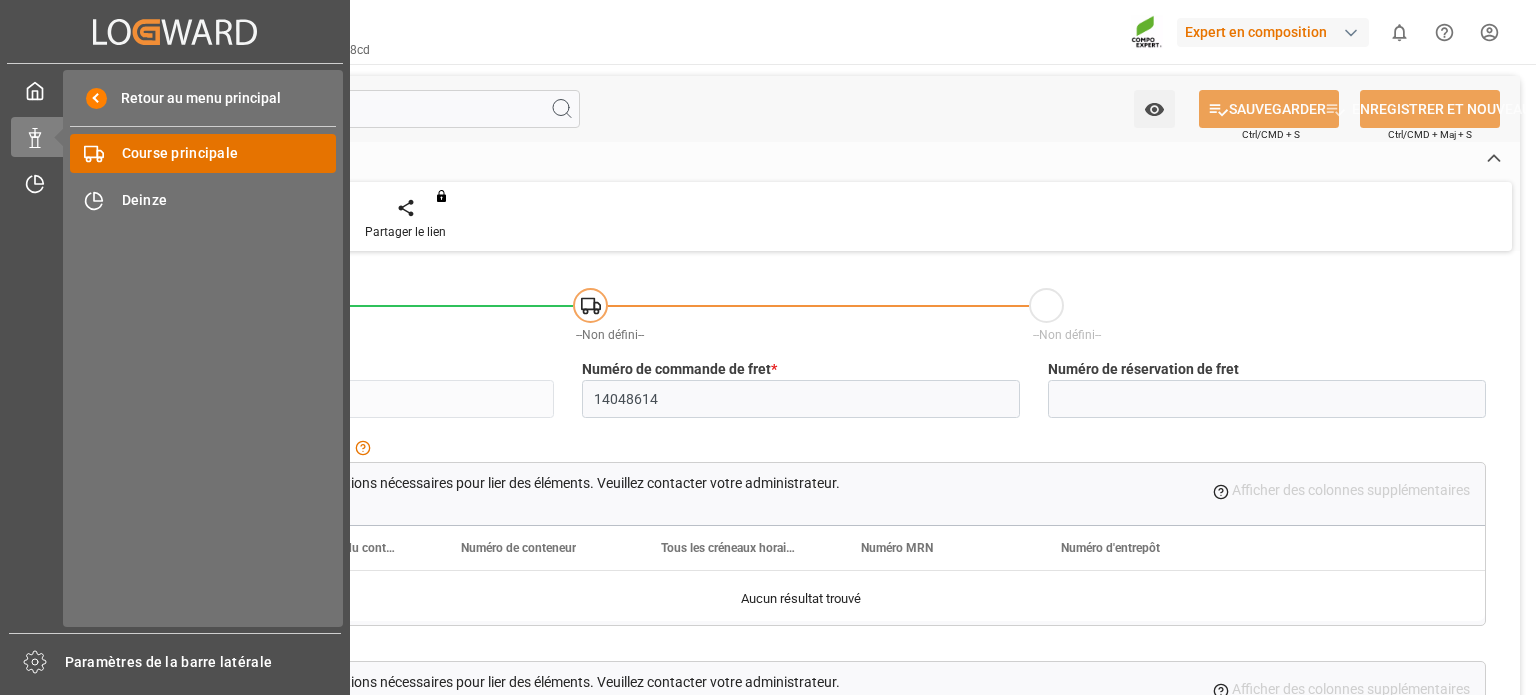 click on "Course principale" at bounding box center [180, 153] 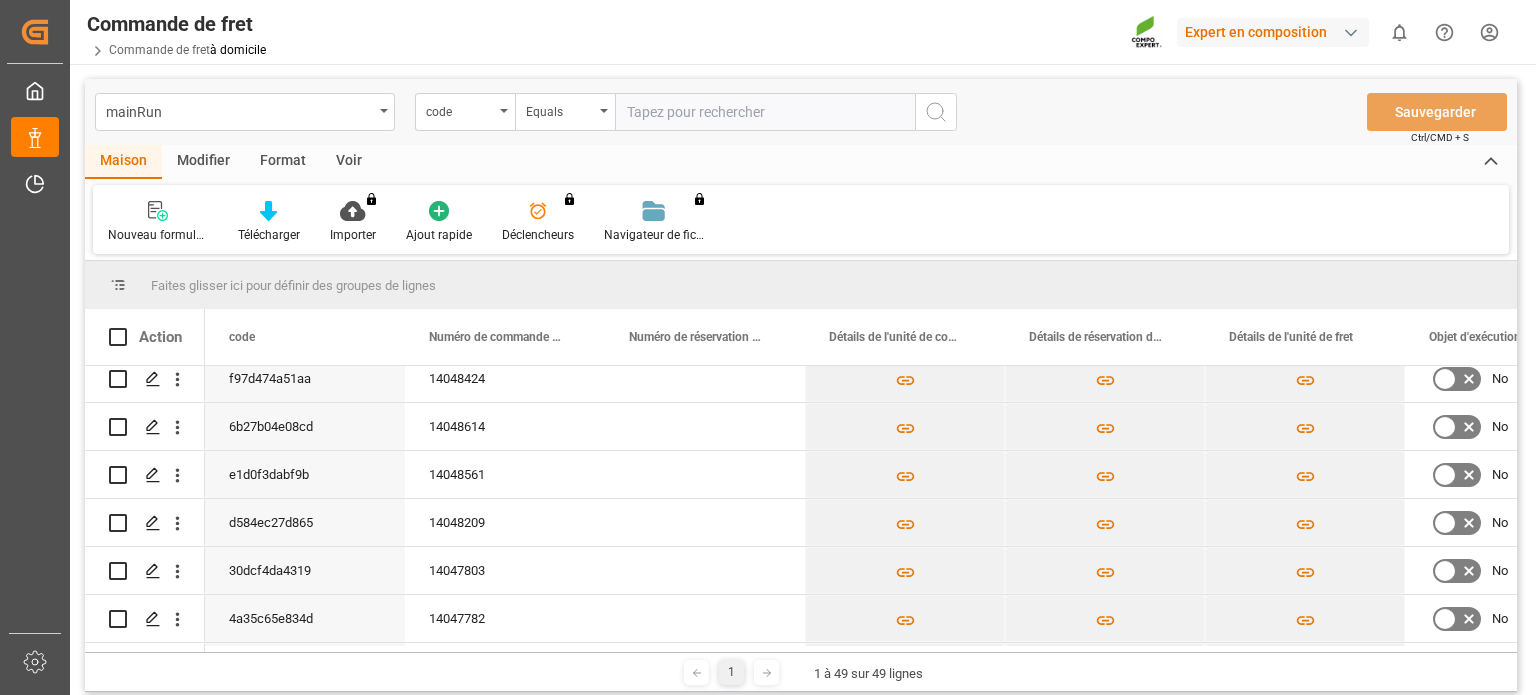 scroll, scrollTop: 1121, scrollLeft: 0, axis: vertical 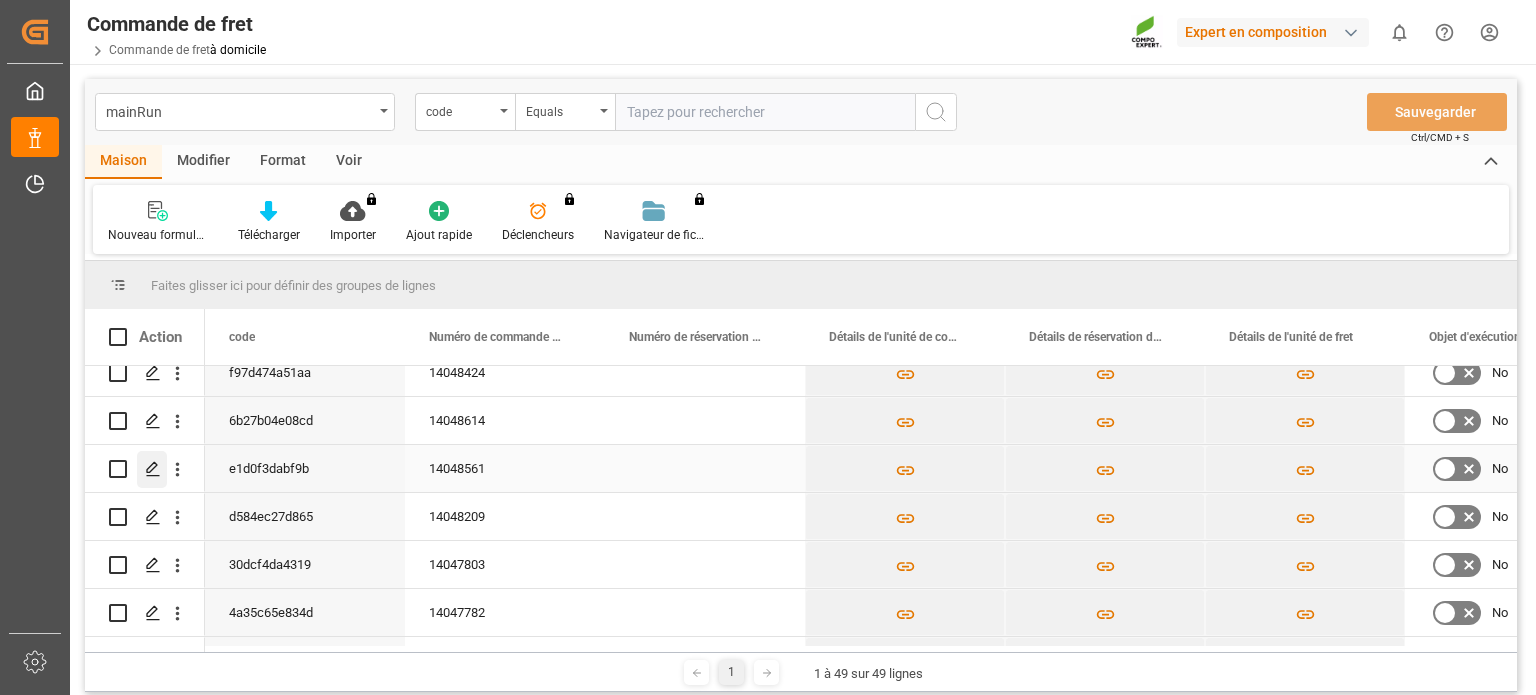 click 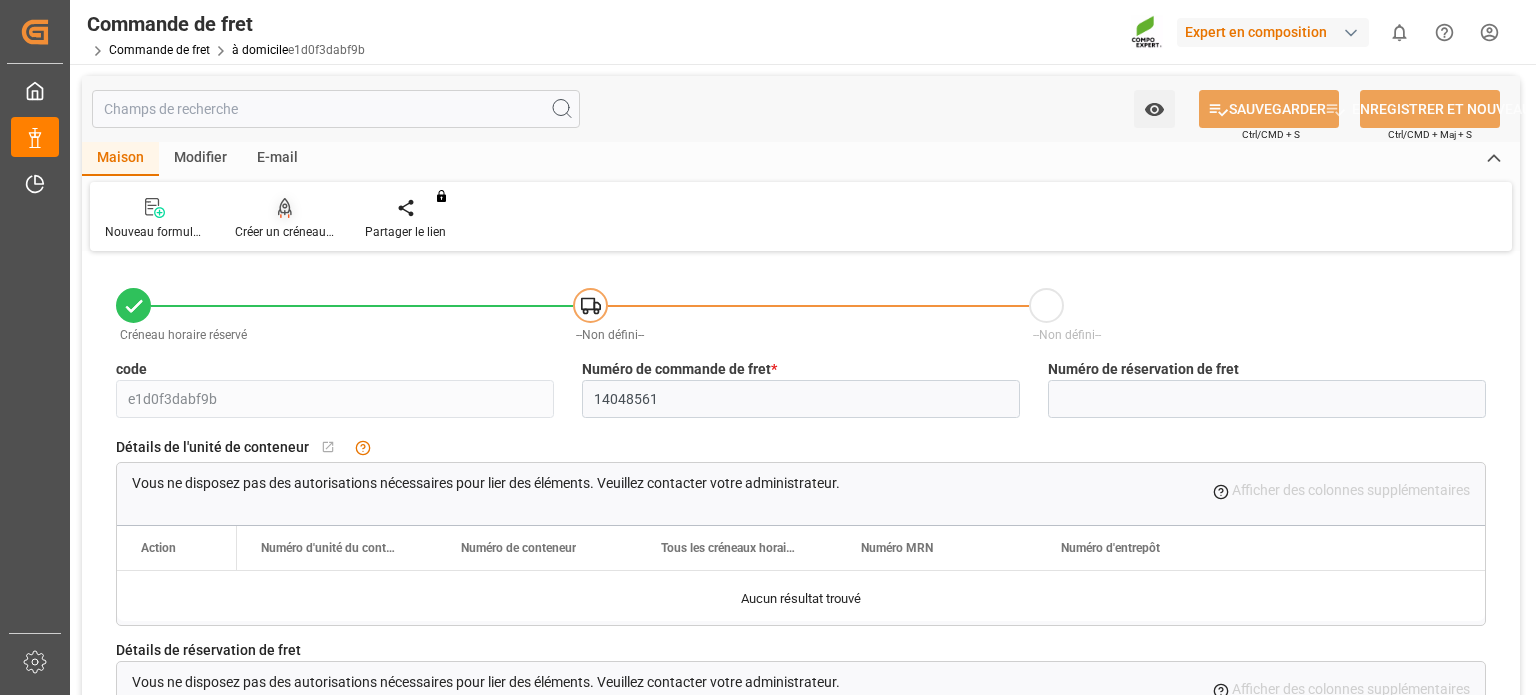 click at bounding box center (285, 207) 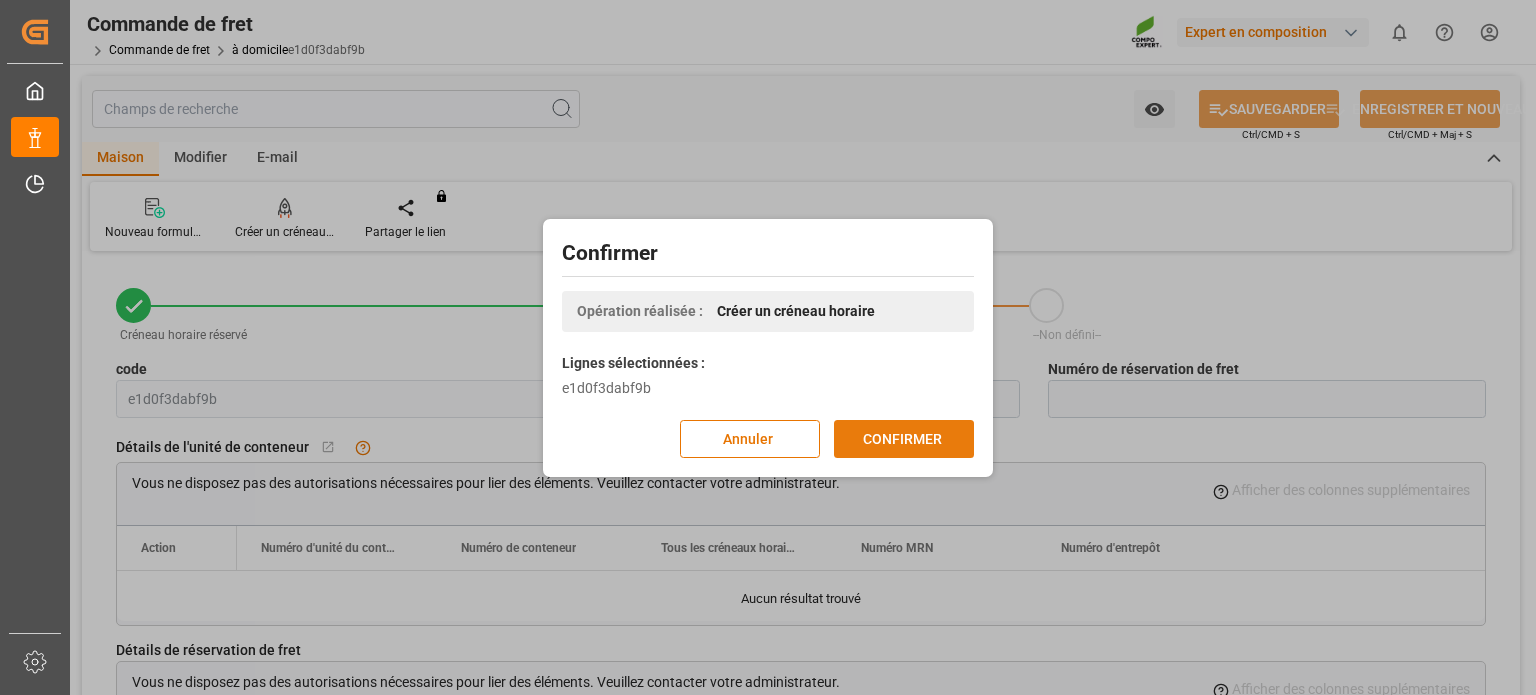 click on "CONFIRMER" at bounding box center [902, 438] 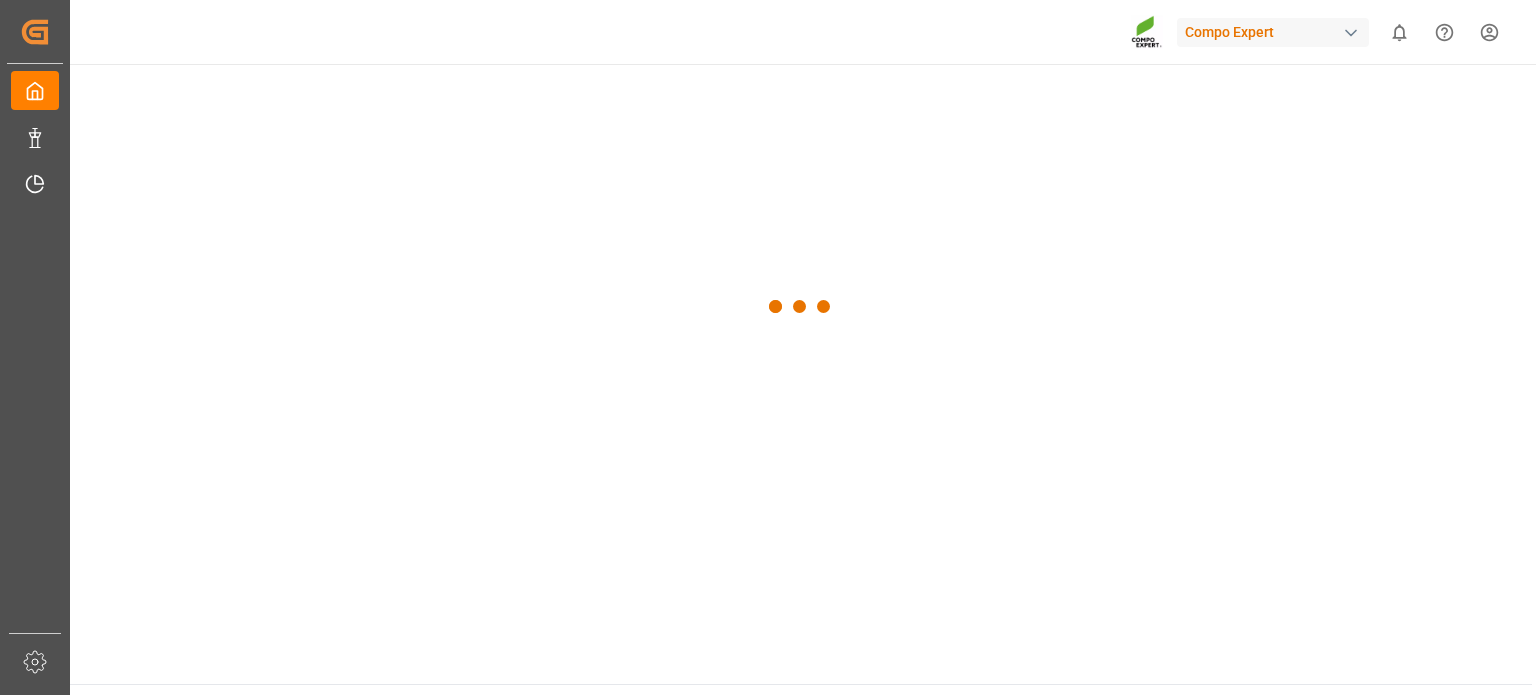 scroll, scrollTop: 0, scrollLeft: 0, axis: both 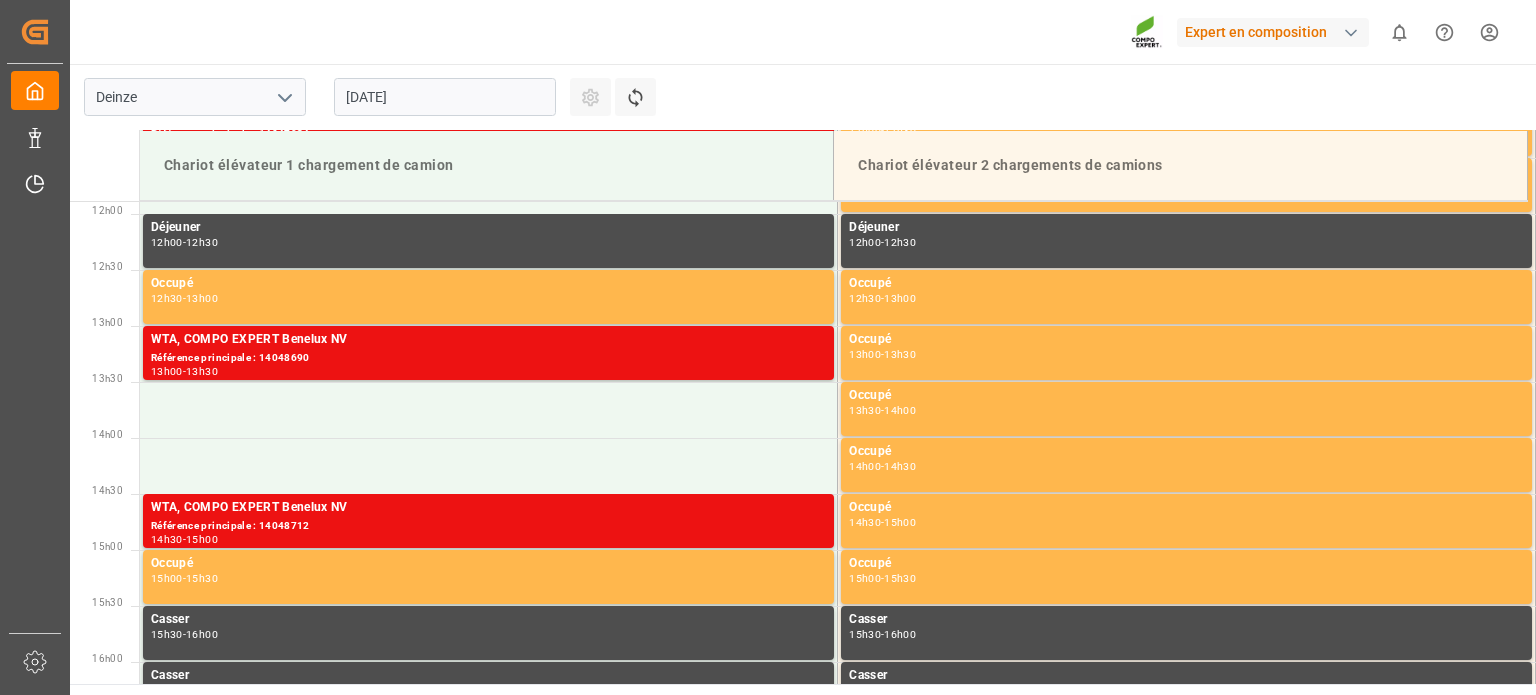 click on "[DATE]" at bounding box center (445, 97) 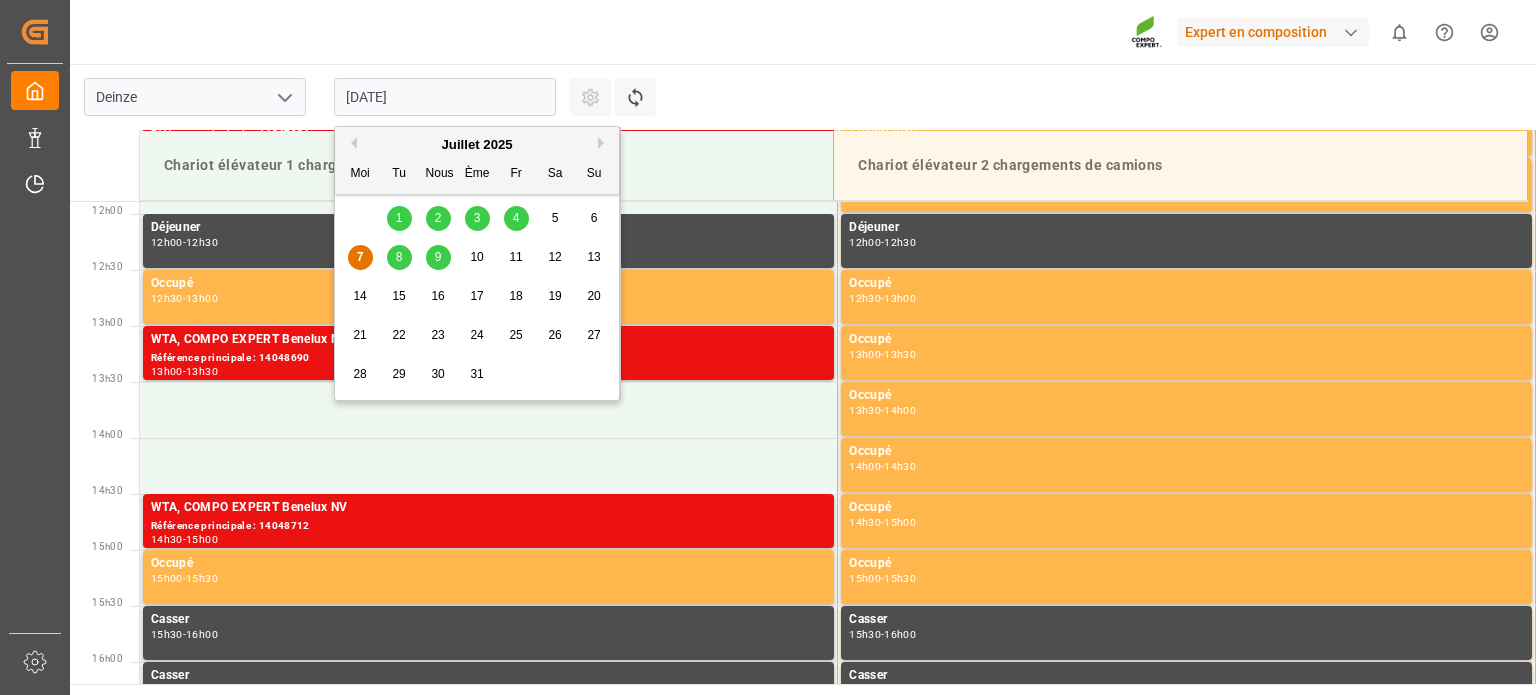click on "8" at bounding box center (399, 258) 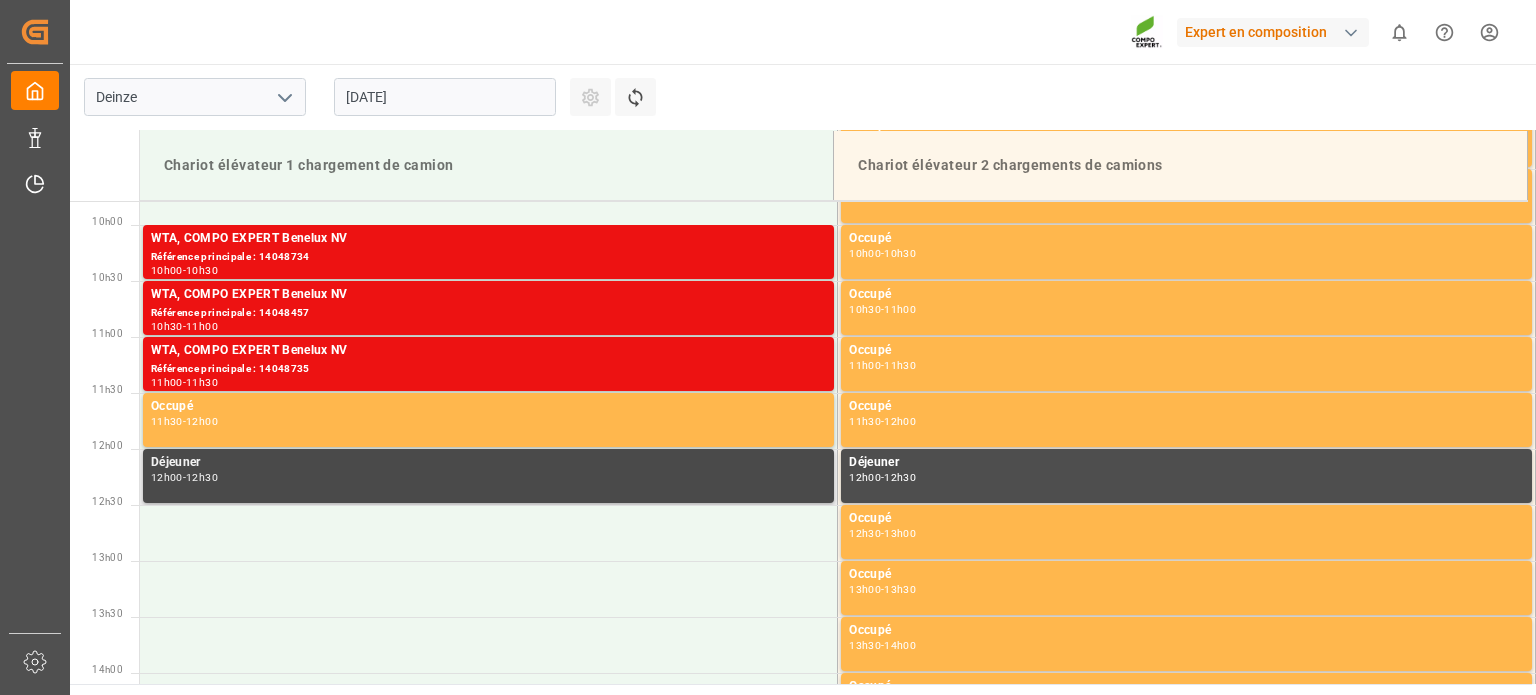 scroll, scrollTop: 1131, scrollLeft: 0, axis: vertical 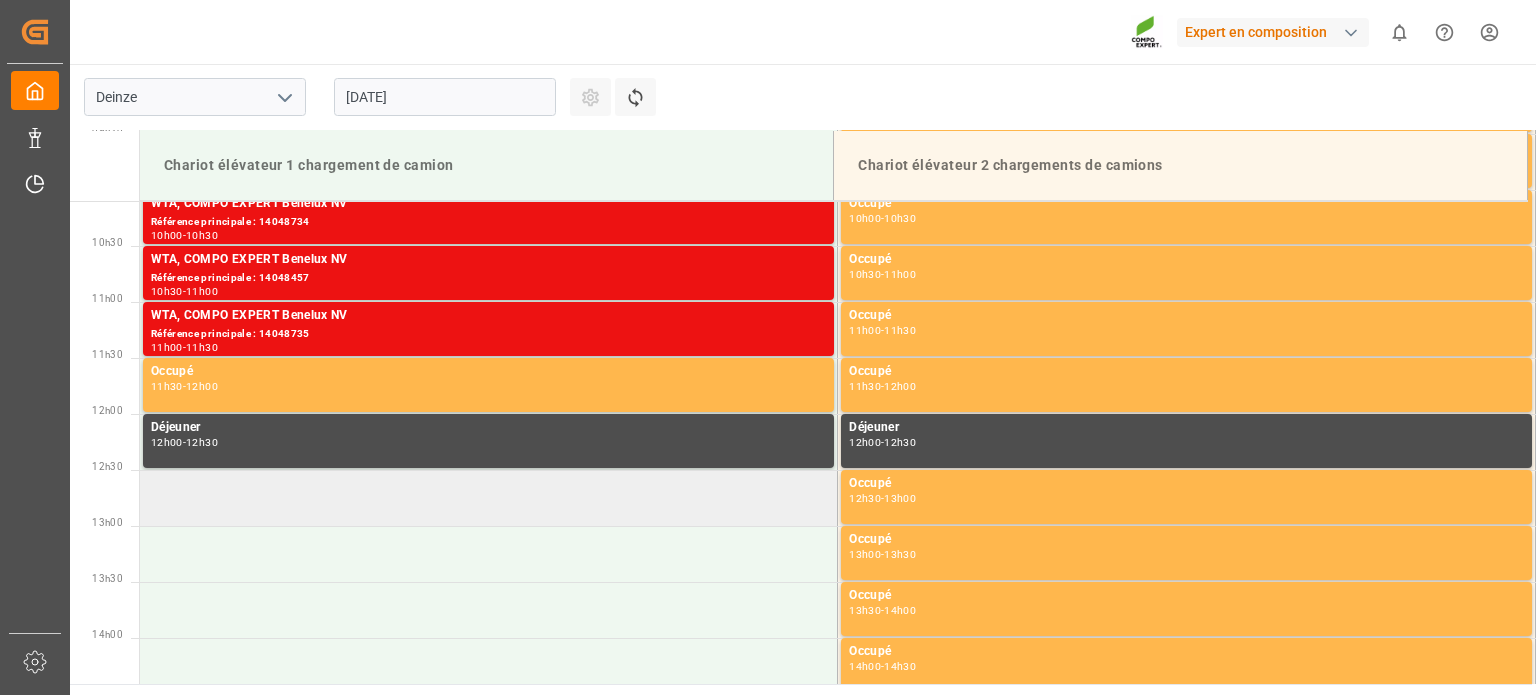 click at bounding box center (489, 498) 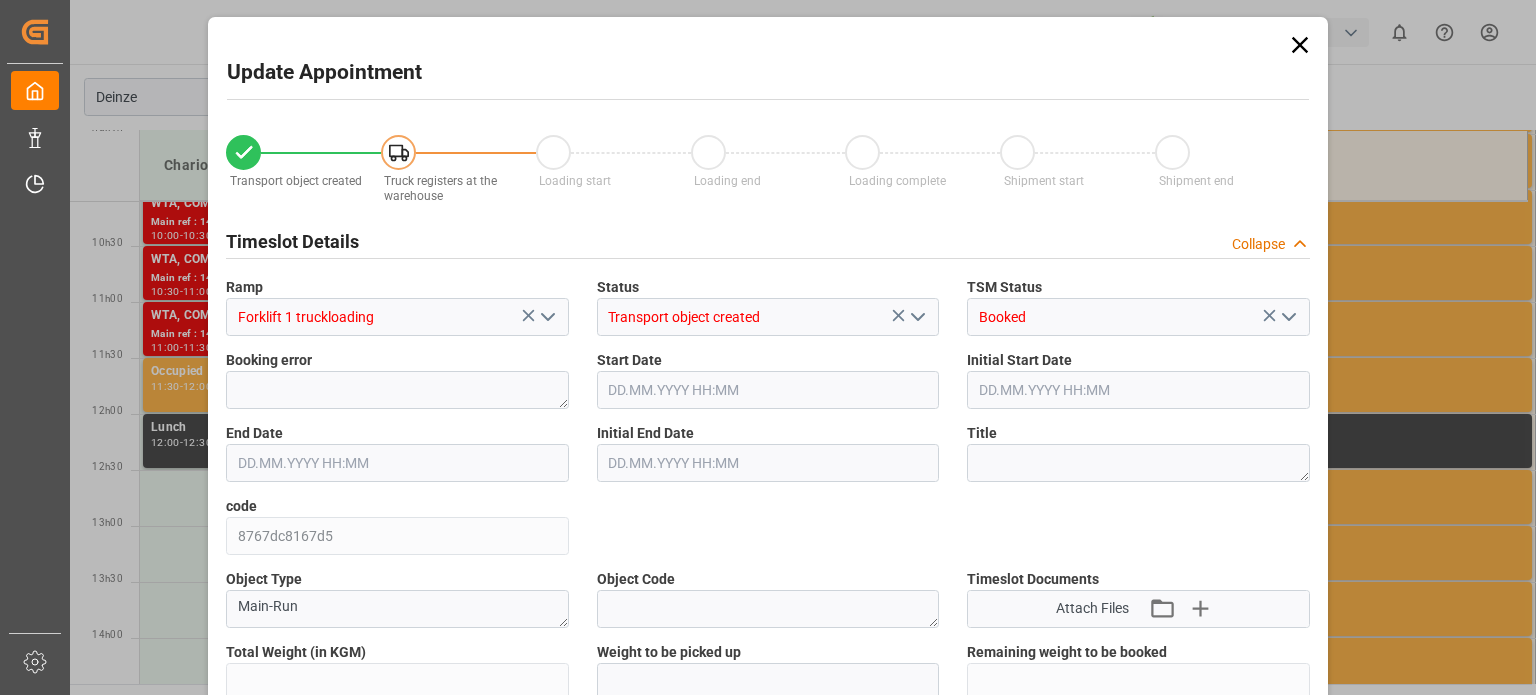 type on "0" 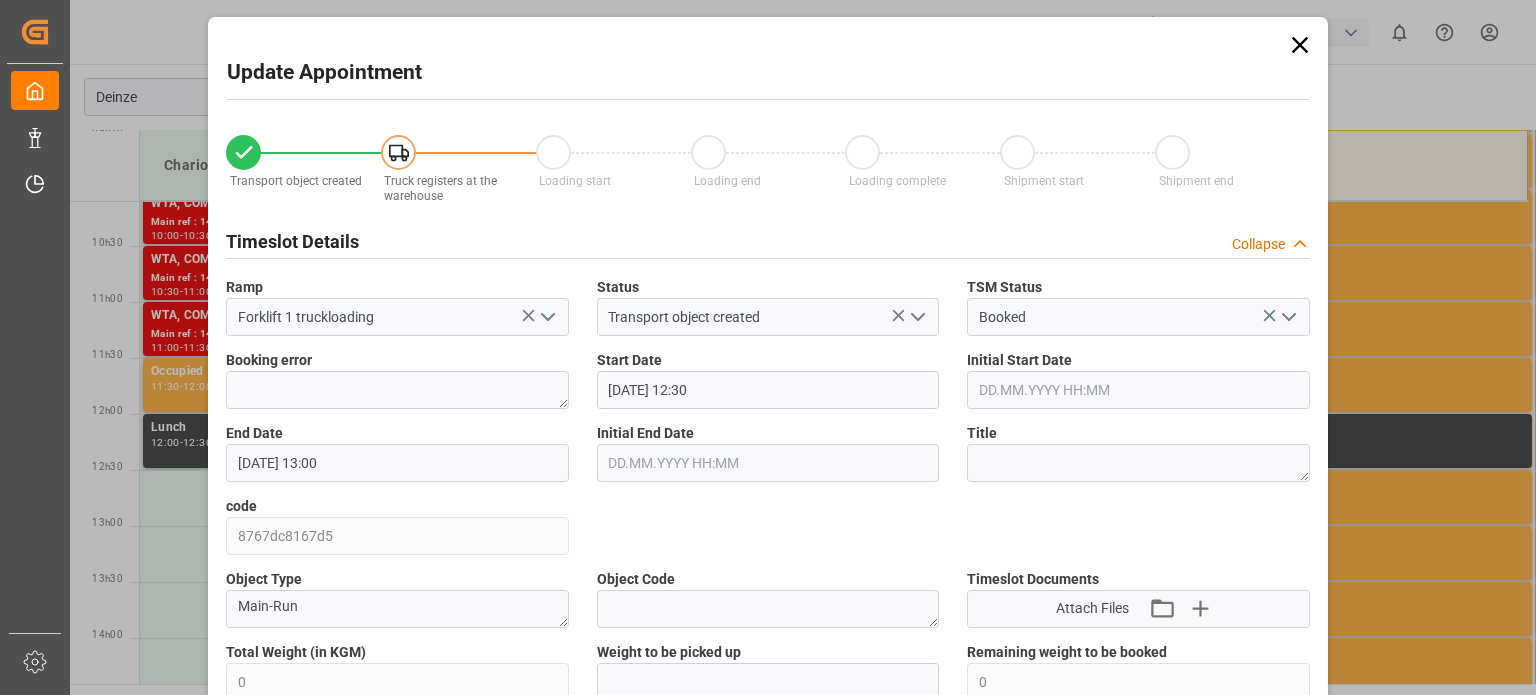type on "08.07.2025 12:30" 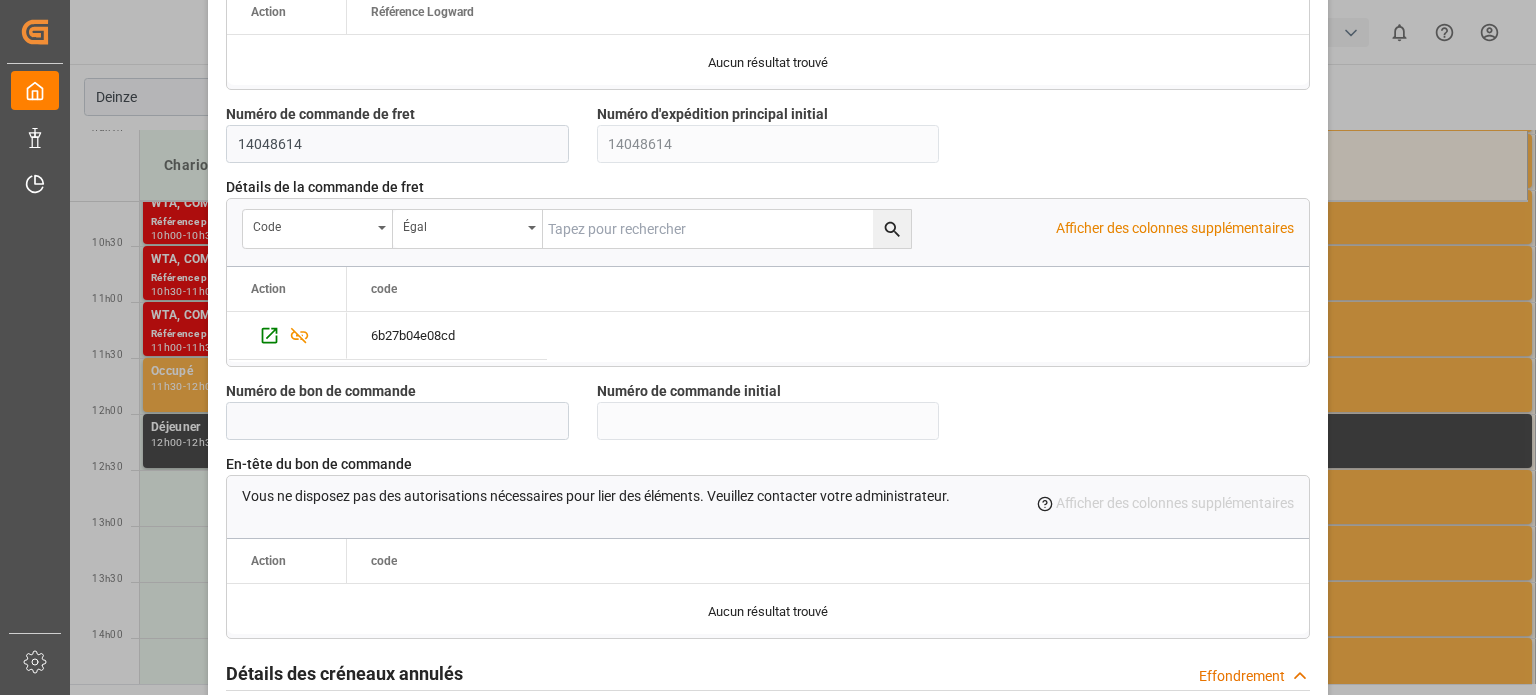scroll, scrollTop: 1936, scrollLeft: 0, axis: vertical 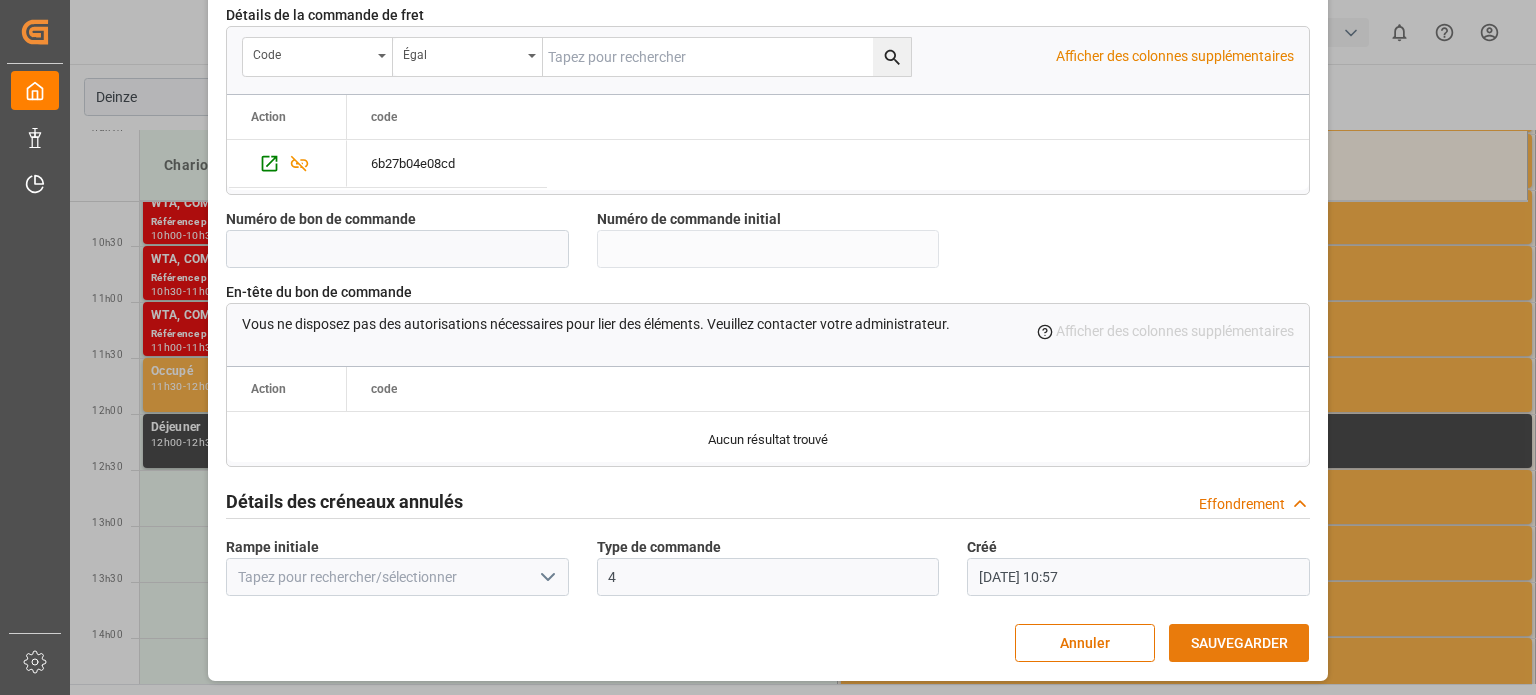 click on "SAUVEGARDER" at bounding box center [1239, 643] 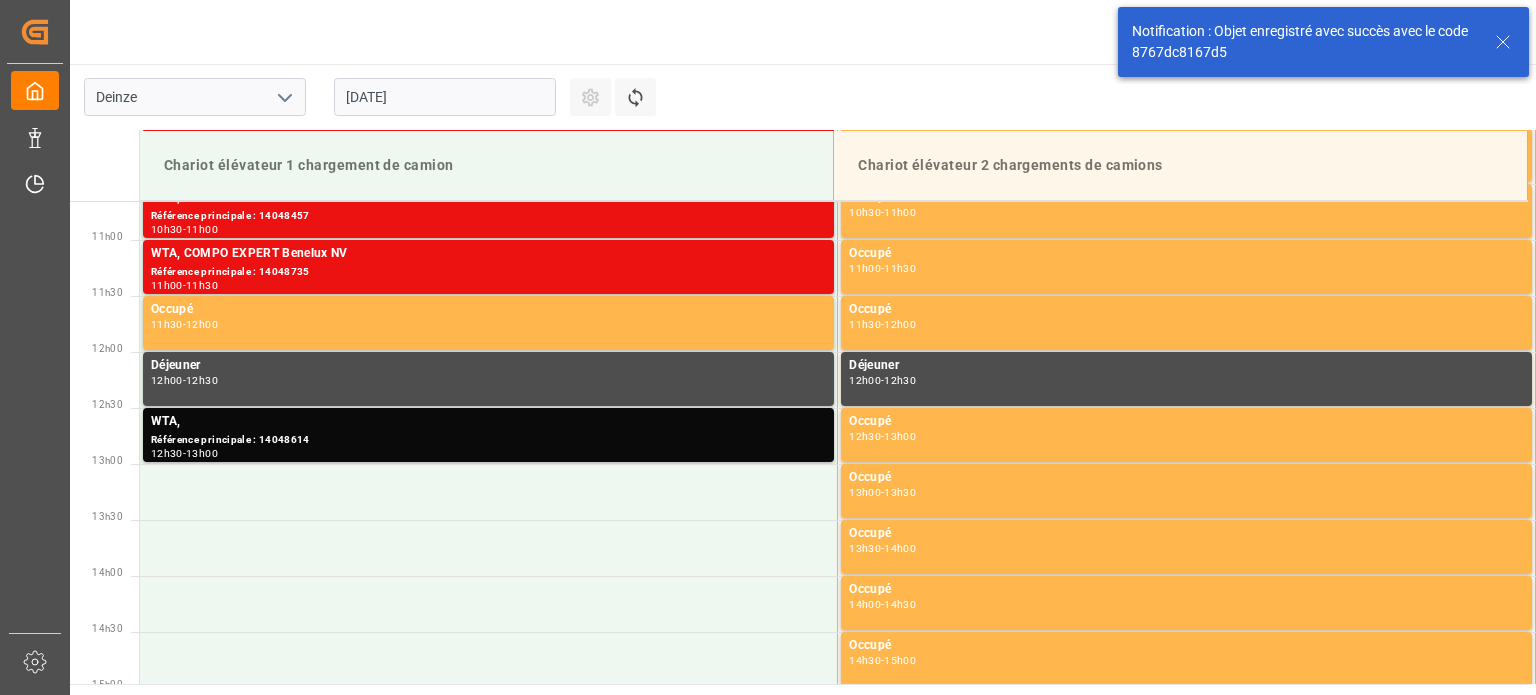 scroll, scrollTop: 1219, scrollLeft: 0, axis: vertical 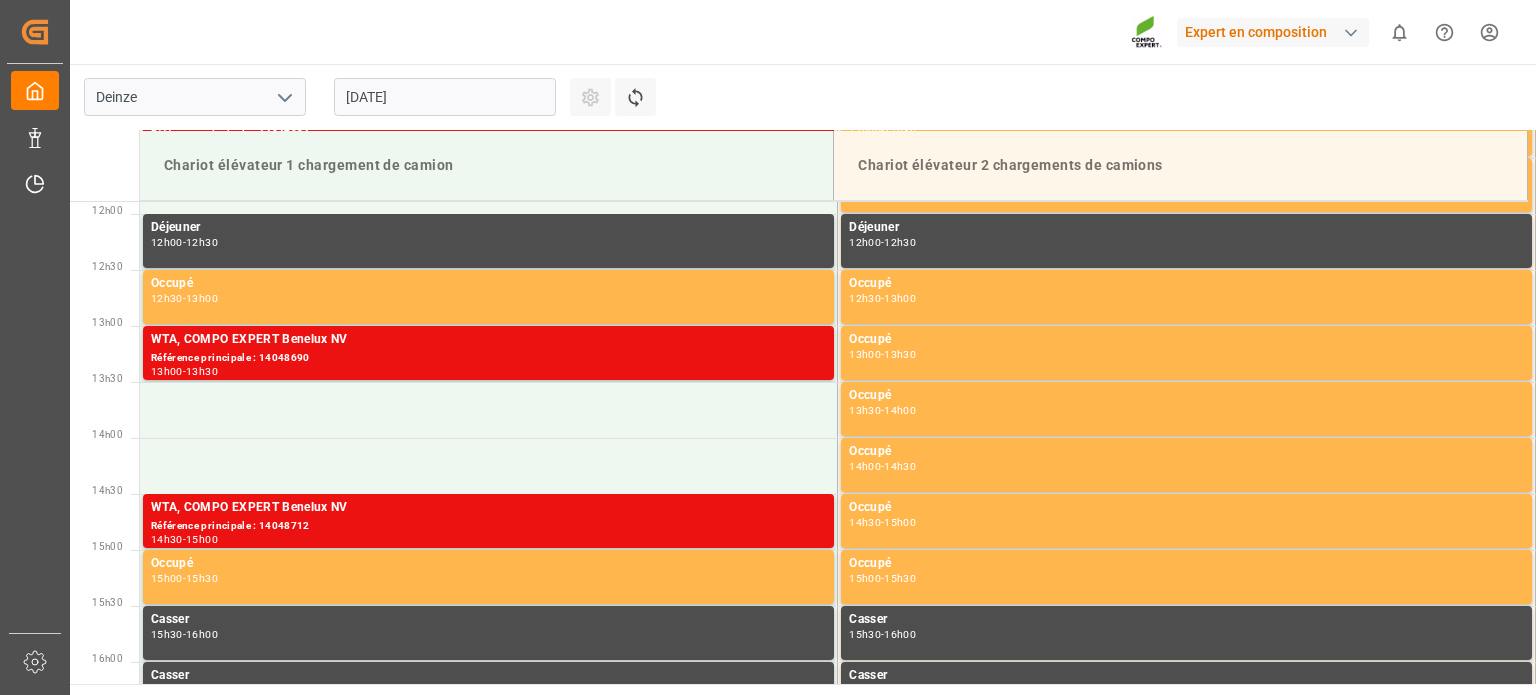 click on "[DATE]" at bounding box center [445, 97] 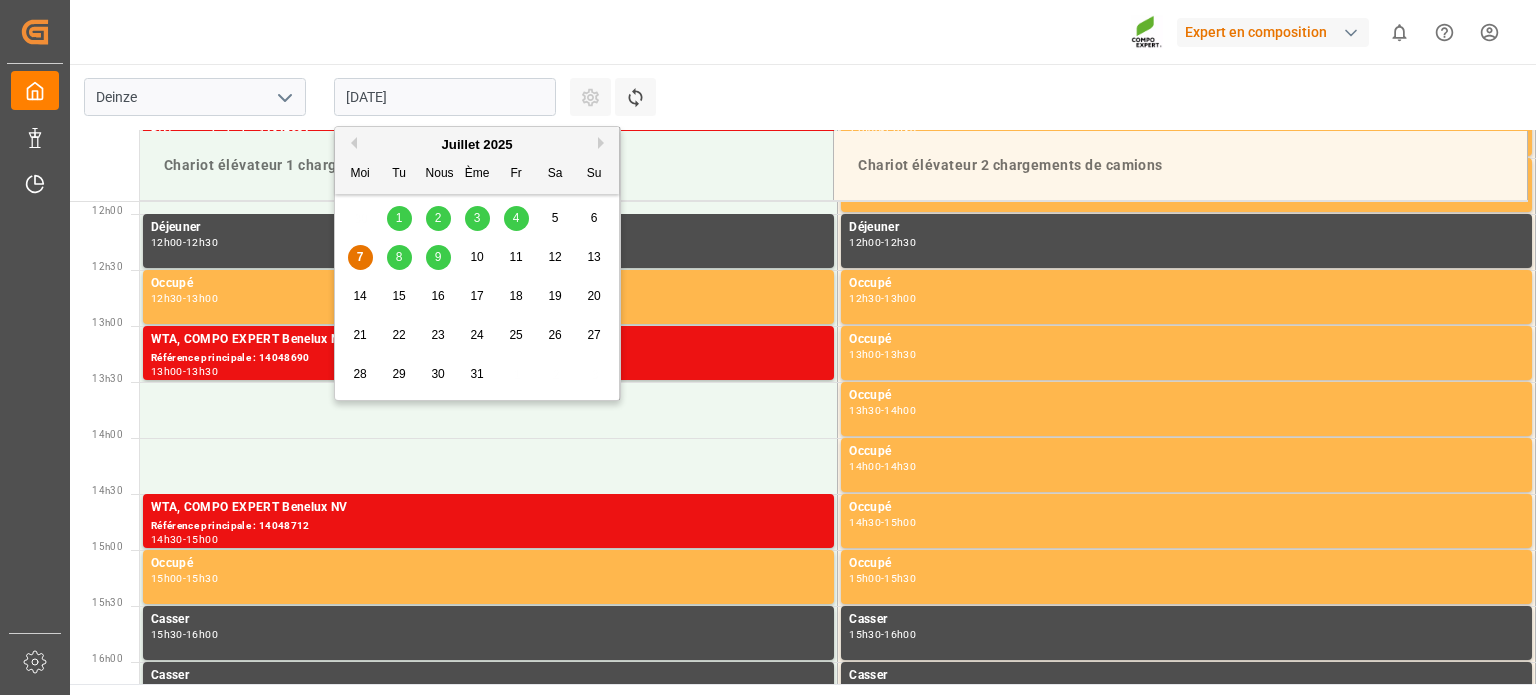 click on "8" at bounding box center [399, 258] 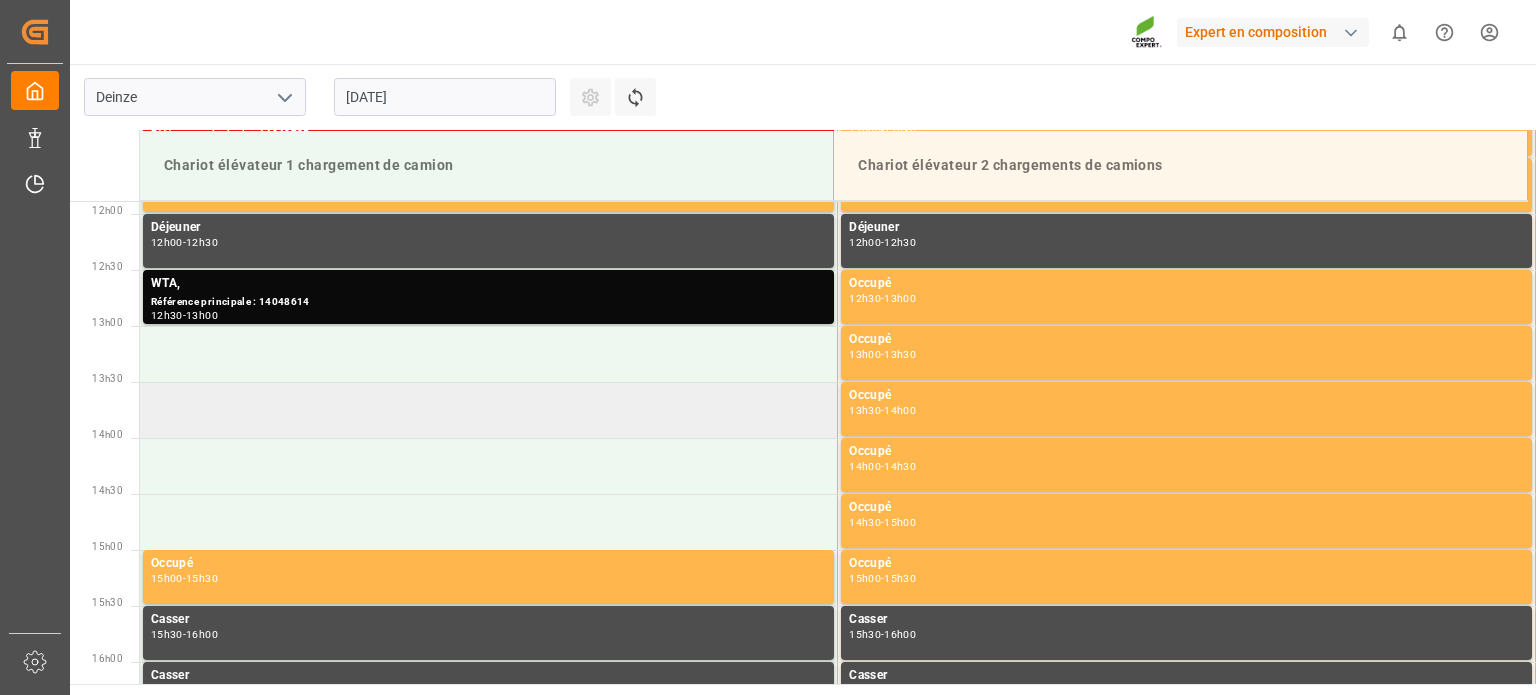 scroll, scrollTop: 1431, scrollLeft: 0, axis: vertical 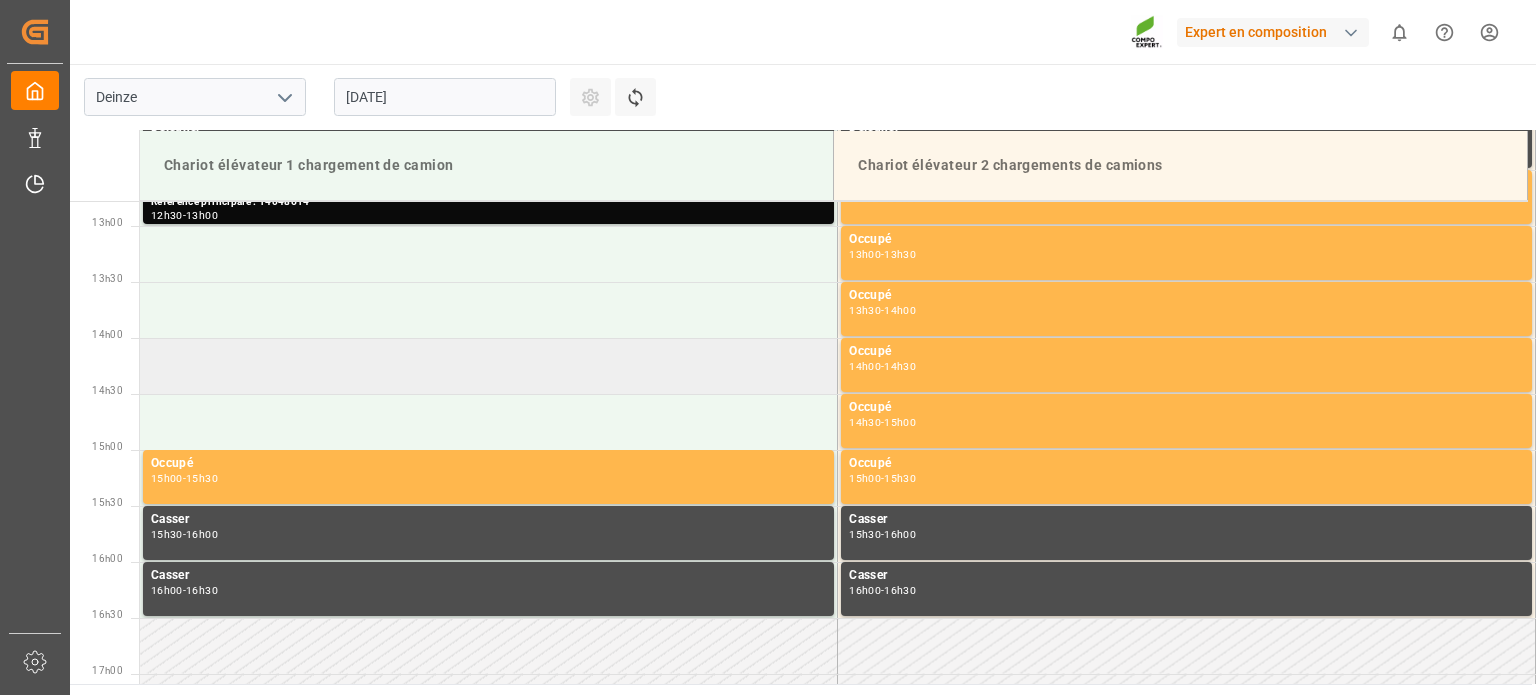click at bounding box center [489, 366] 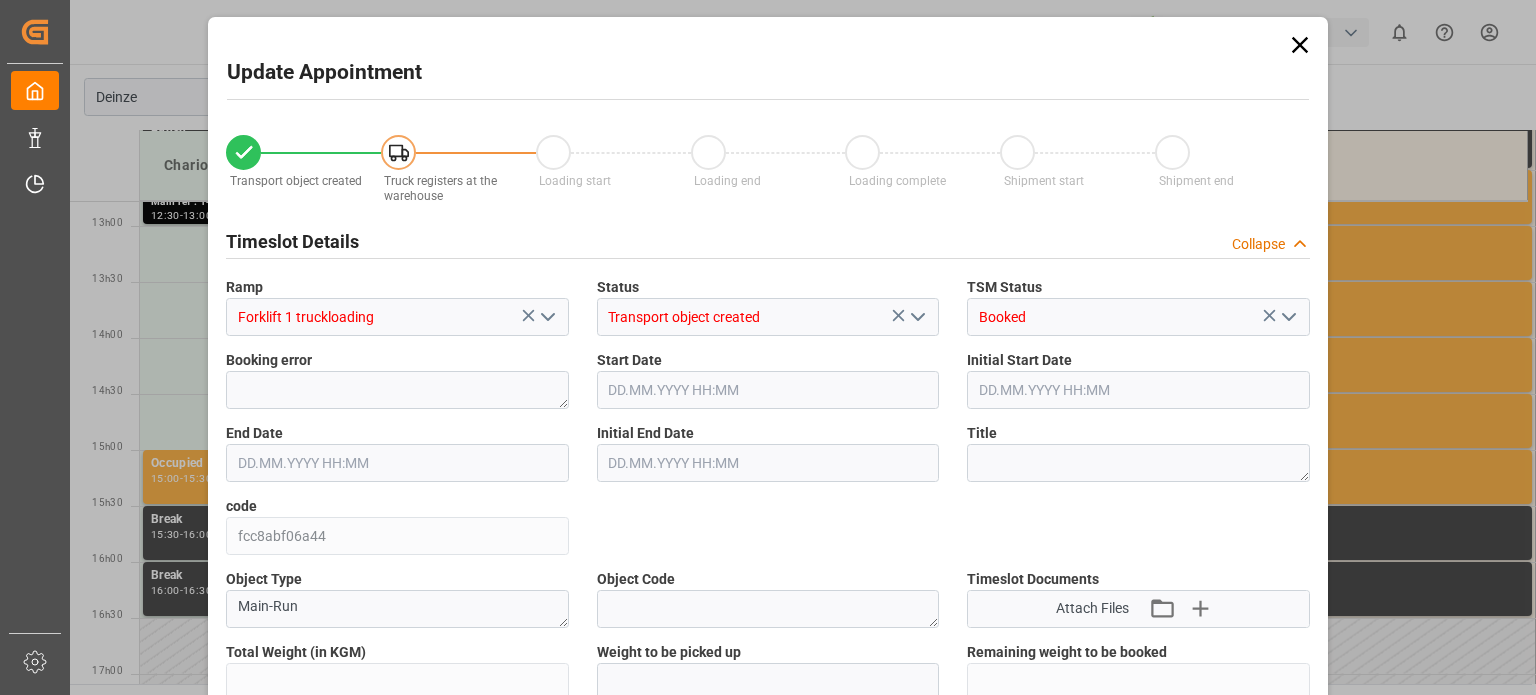 type on "0" 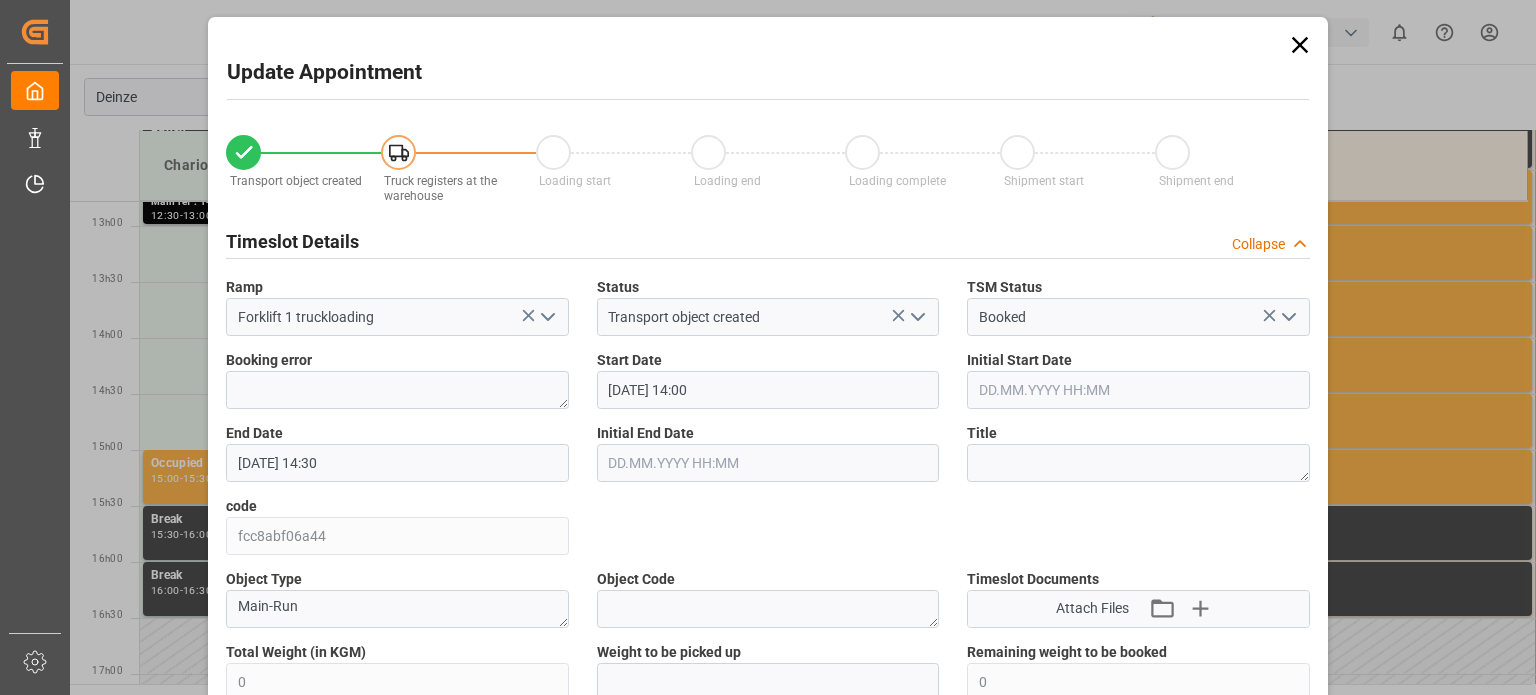type on "[DATE] 14:00" 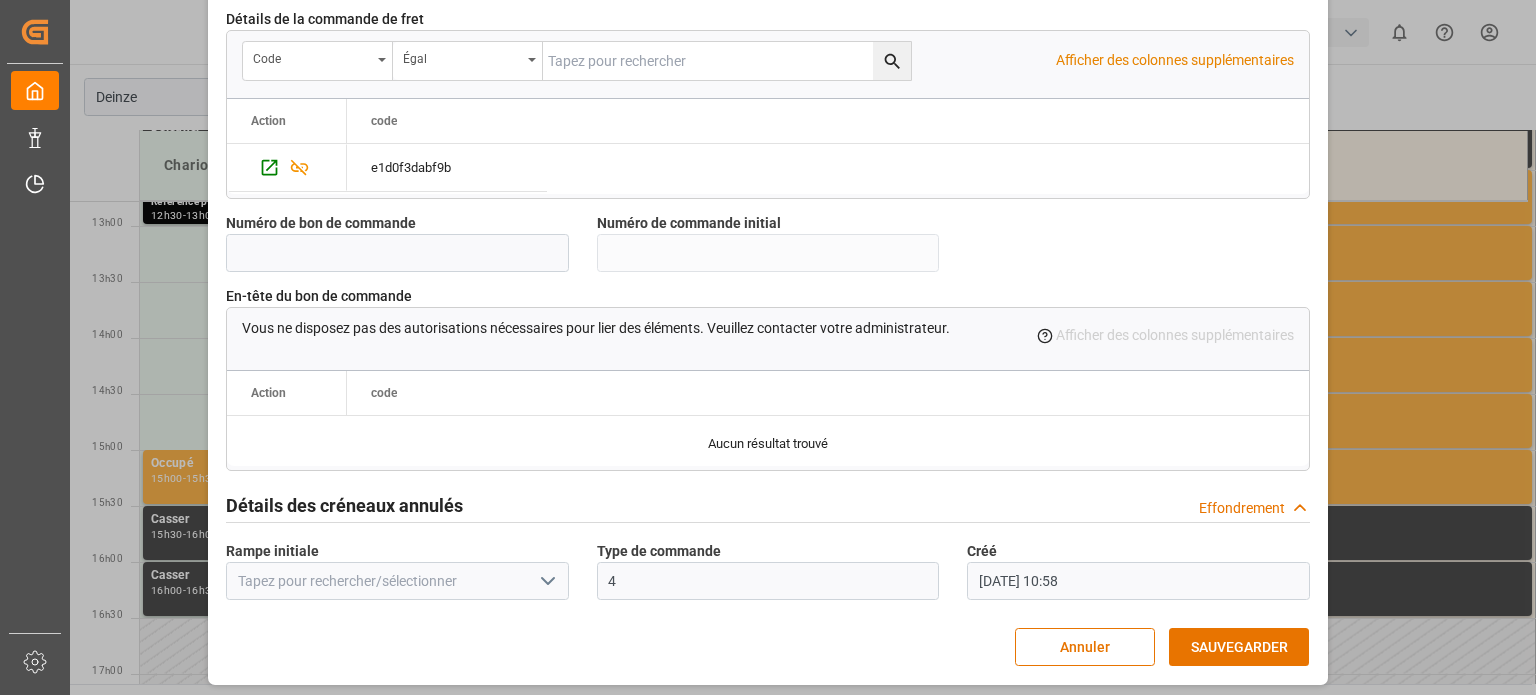 scroll, scrollTop: 1936, scrollLeft: 0, axis: vertical 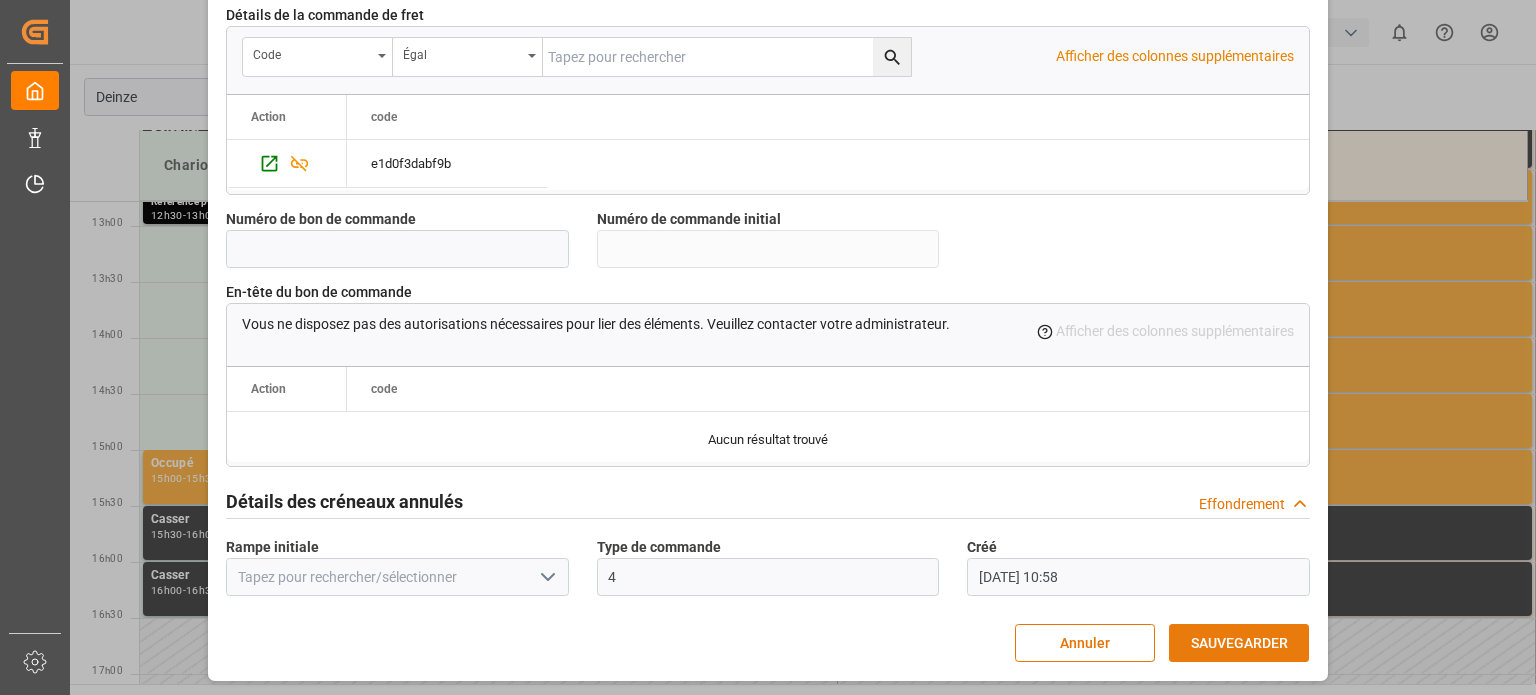 click on "SAUVEGARDER" at bounding box center [1239, 643] 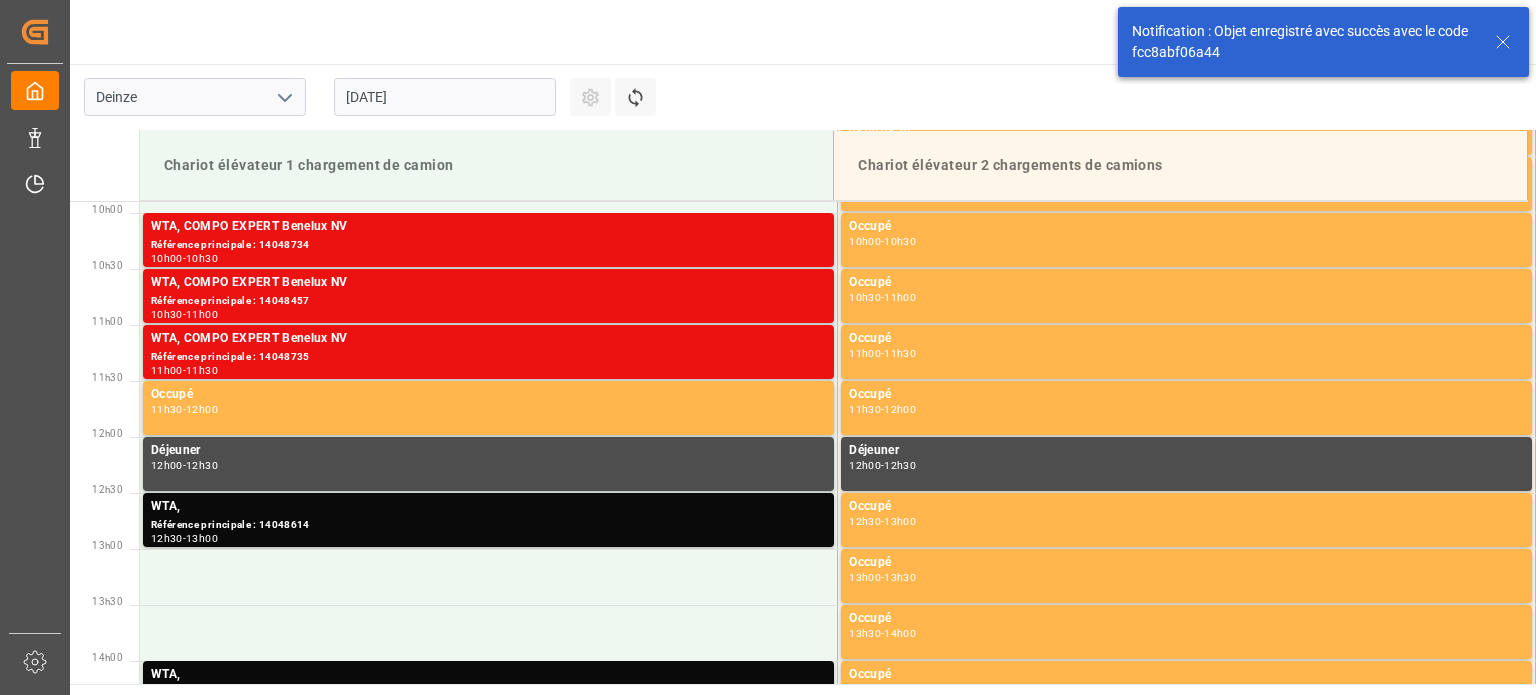 scroll, scrollTop: 1443, scrollLeft: 0, axis: vertical 